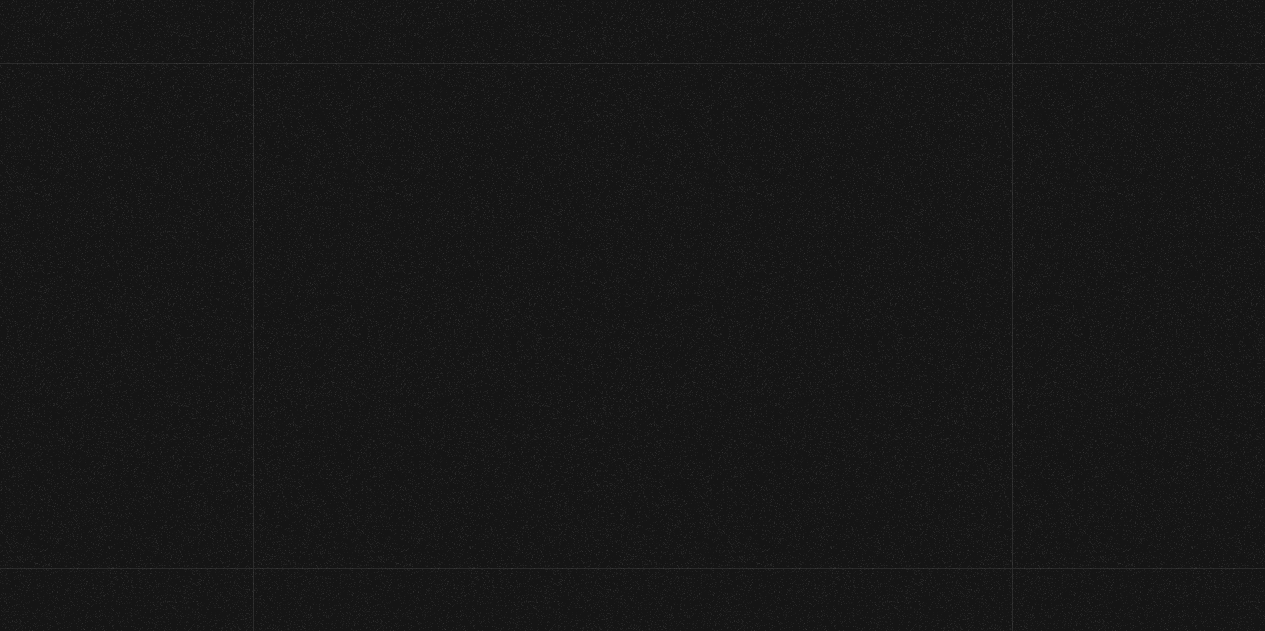 scroll, scrollTop: 0, scrollLeft: 0, axis: both 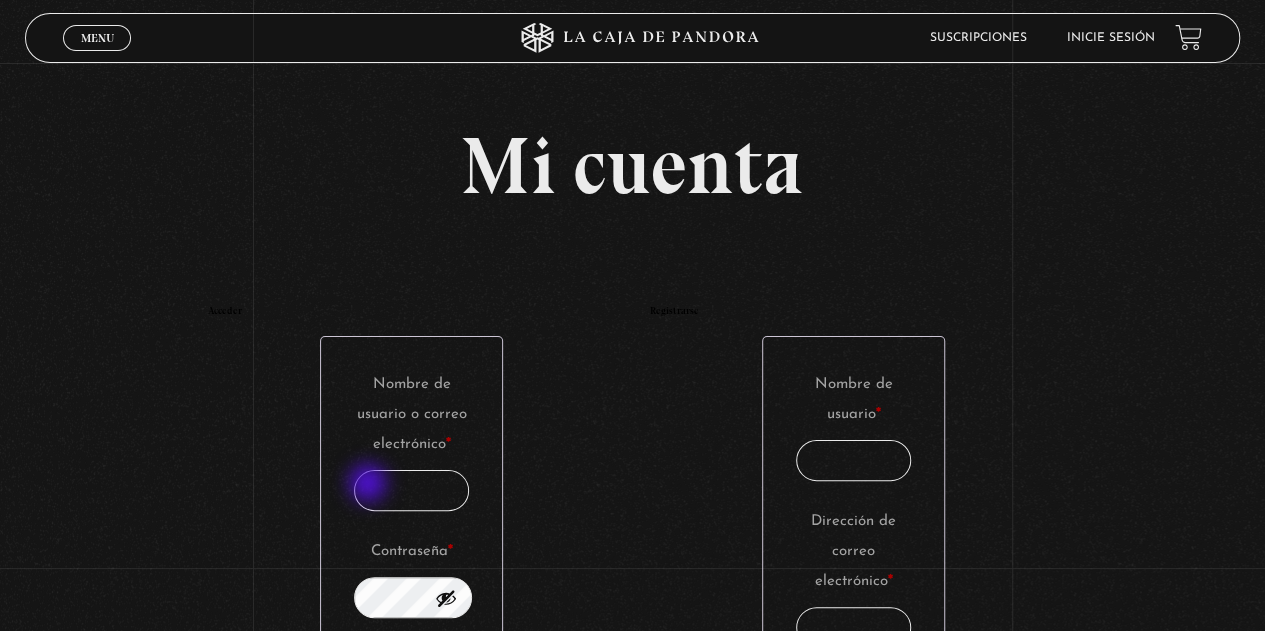 click on "Nombre de usuario o correo electrónico  * Obligatorio" at bounding box center (412, 490) 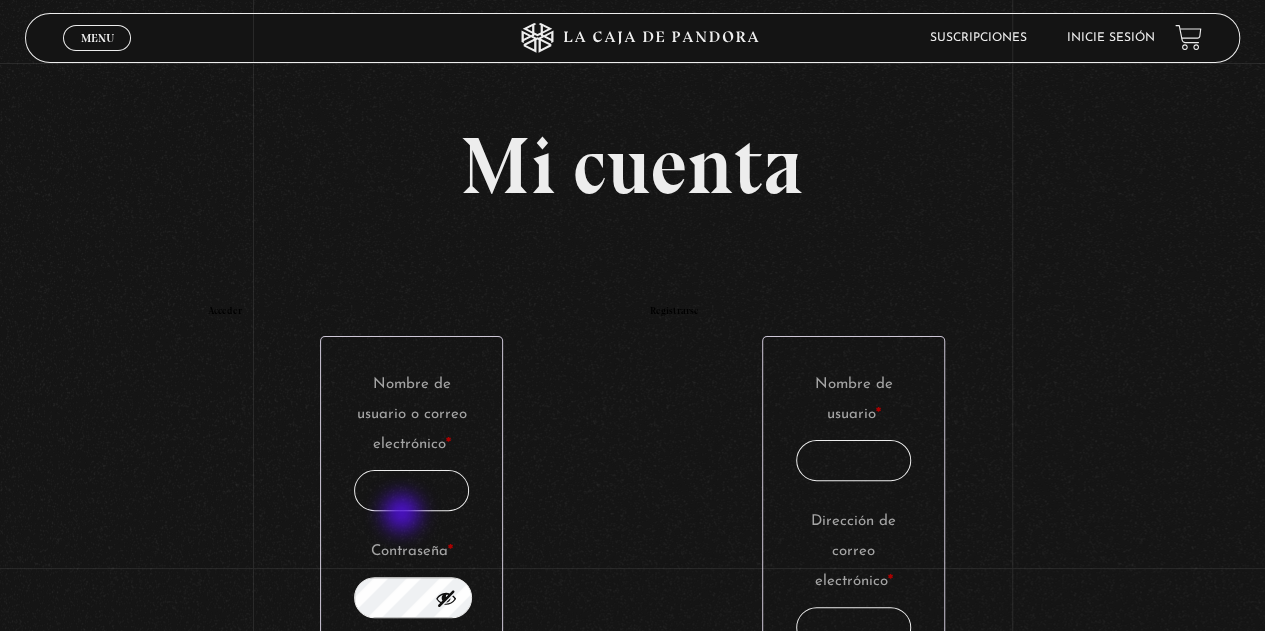 type on "rebeacuna@gmail.com" 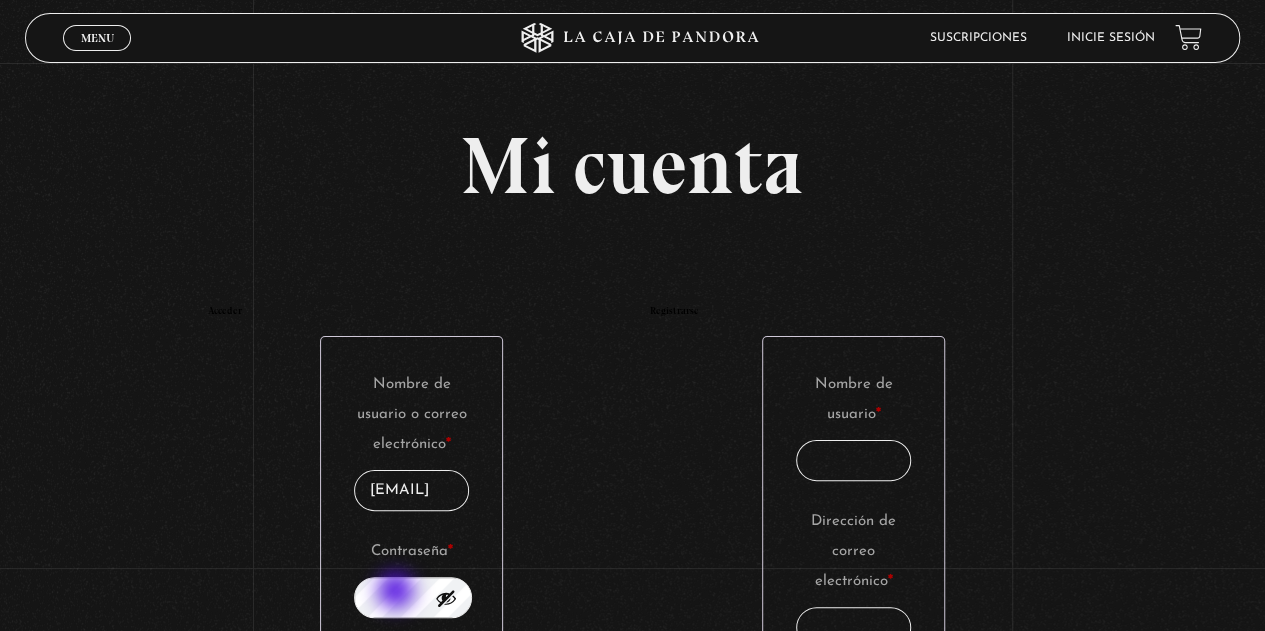 scroll, scrollTop: 0, scrollLeft: 14, axis: horizontal 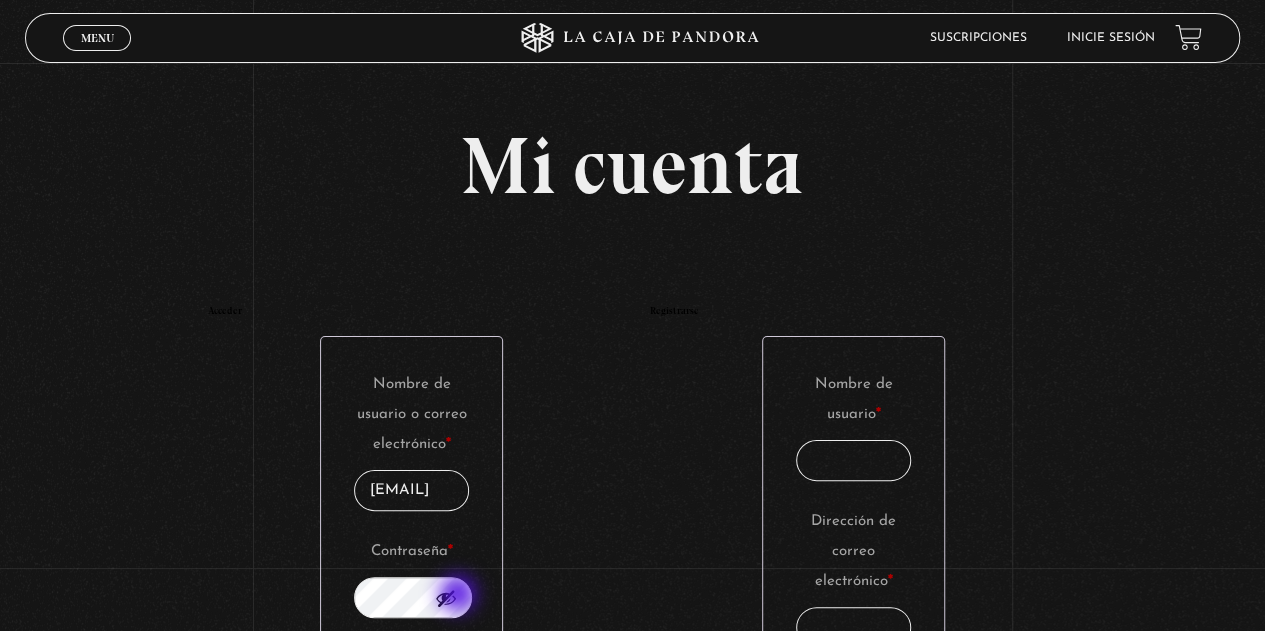 click at bounding box center (446, 598) 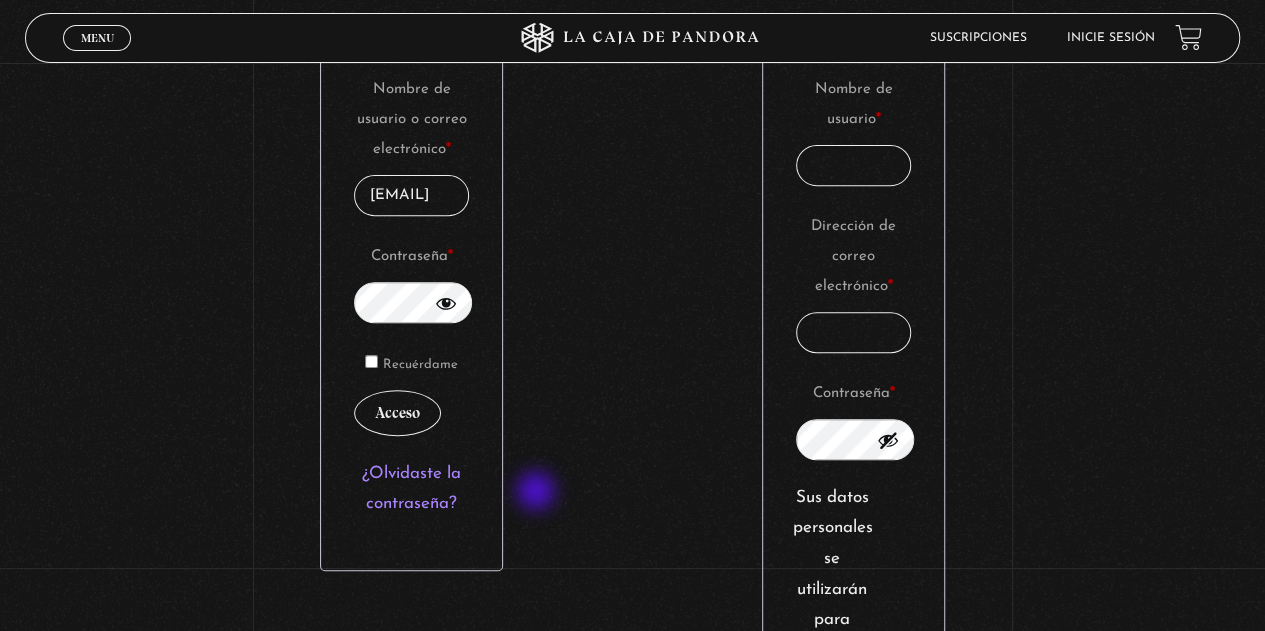 scroll, scrollTop: 400, scrollLeft: 0, axis: vertical 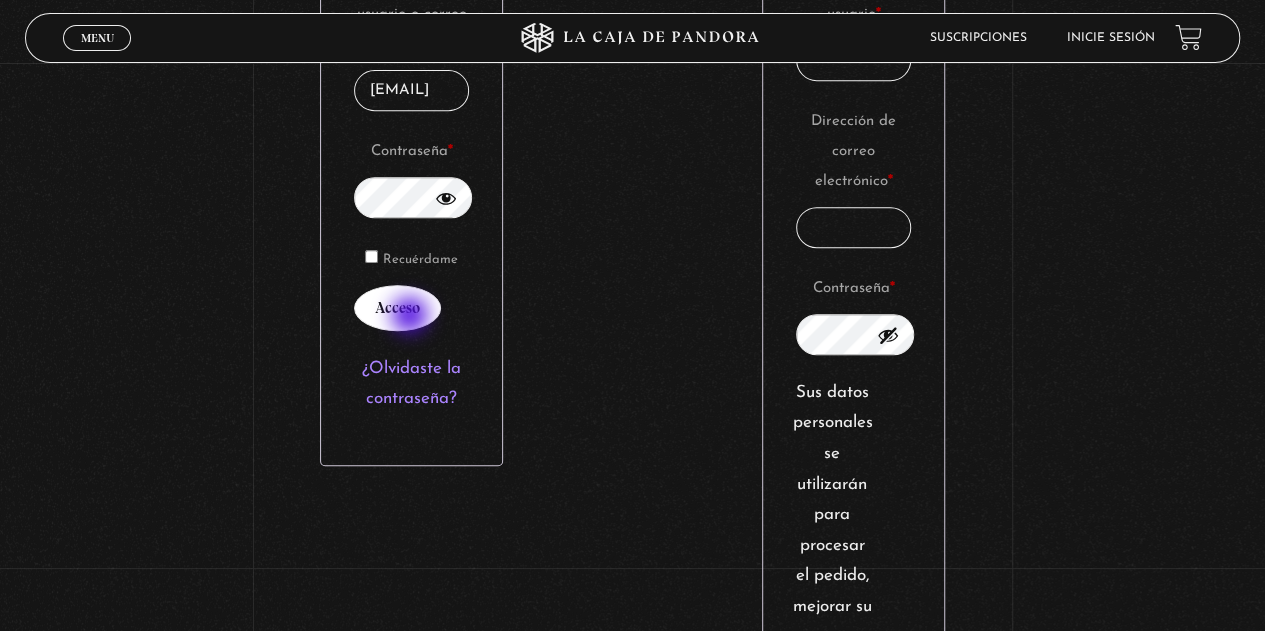 click on "Acceso" at bounding box center (397, 308) 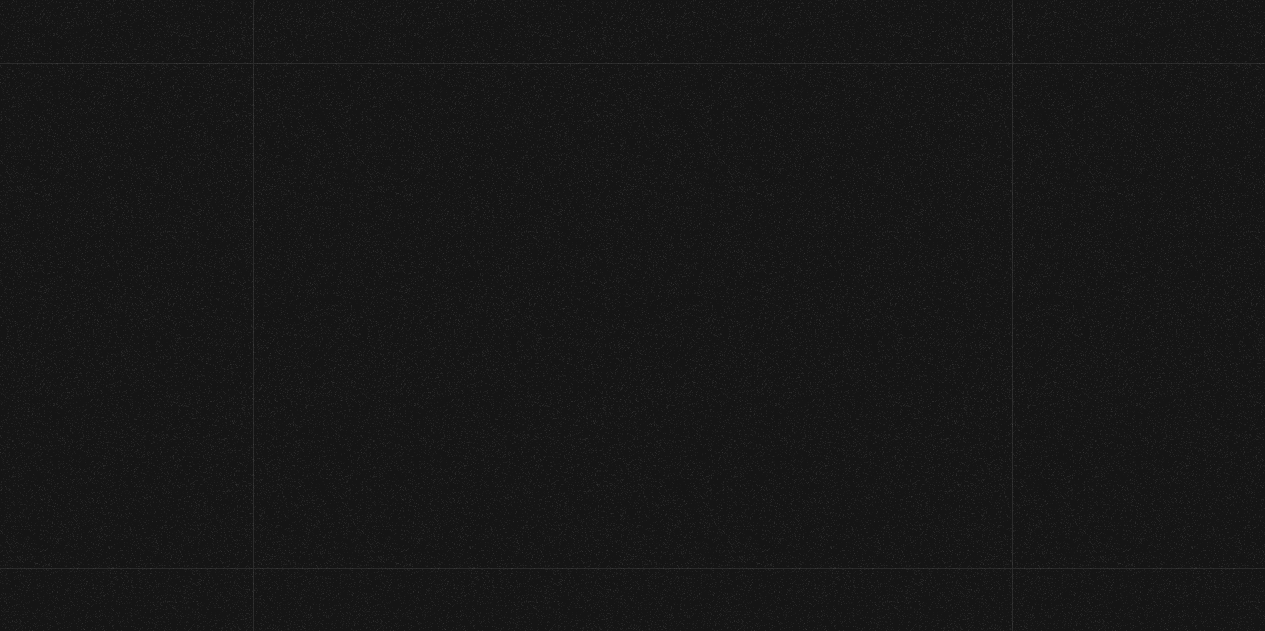 scroll, scrollTop: 0, scrollLeft: 0, axis: both 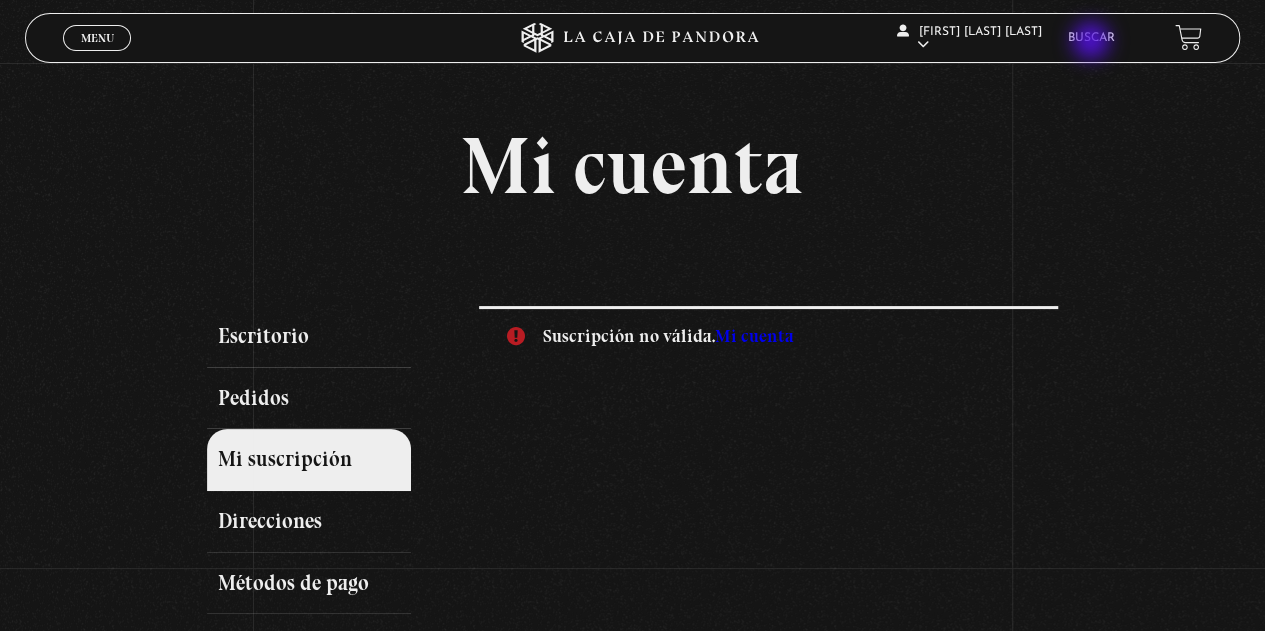 click on "Buscar" at bounding box center (1091, 38) 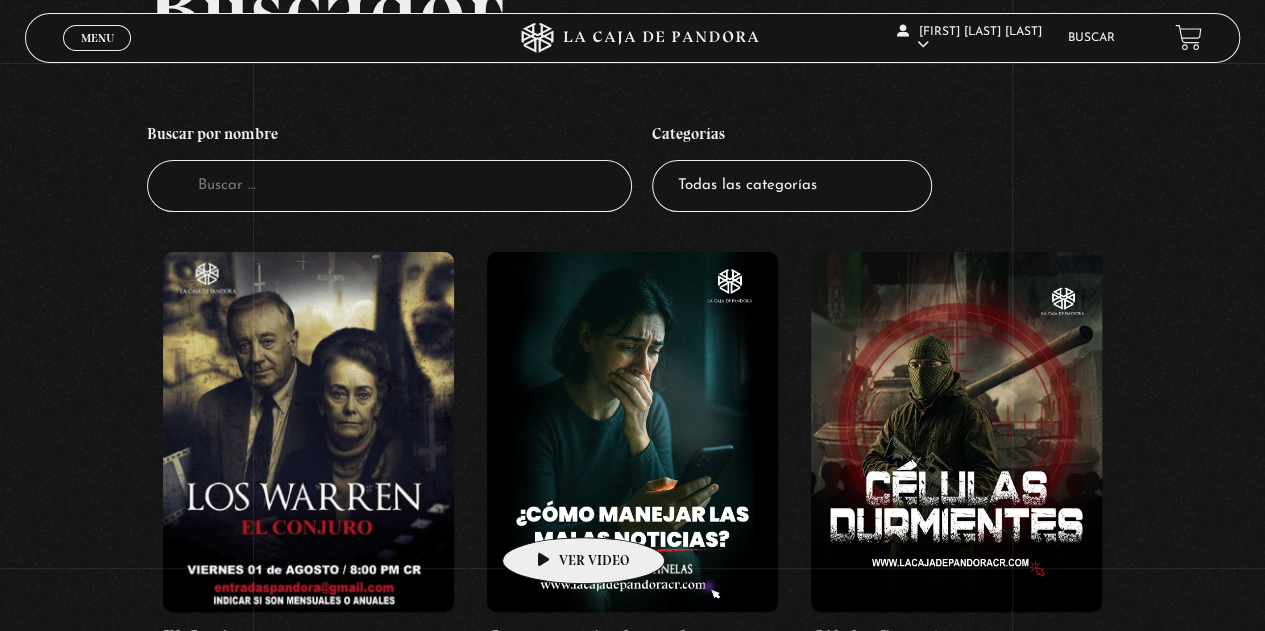scroll, scrollTop: 200, scrollLeft: 0, axis: vertical 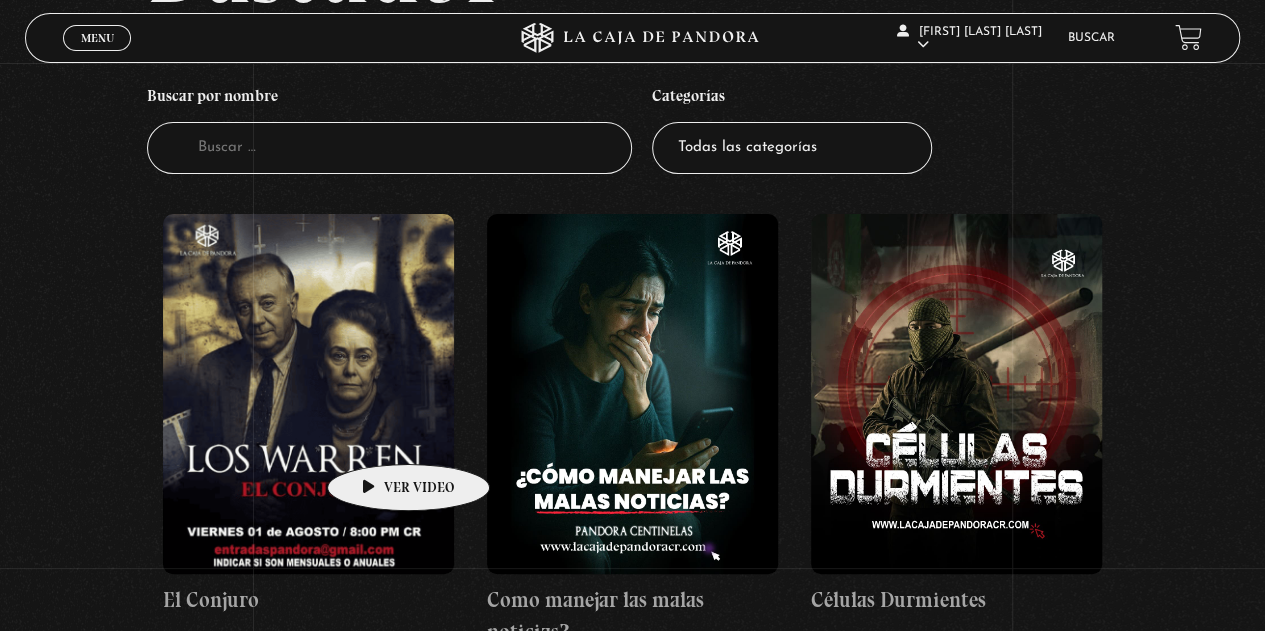 click at bounding box center [308, 394] 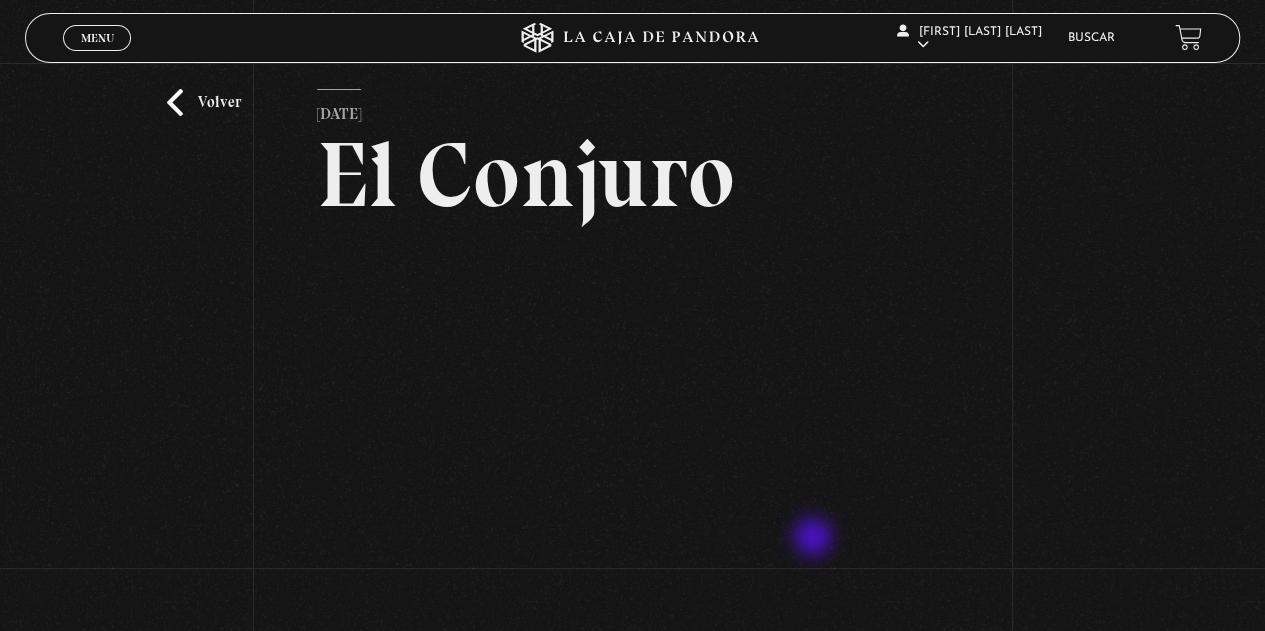 scroll, scrollTop: 0, scrollLeft: 0, axis: both 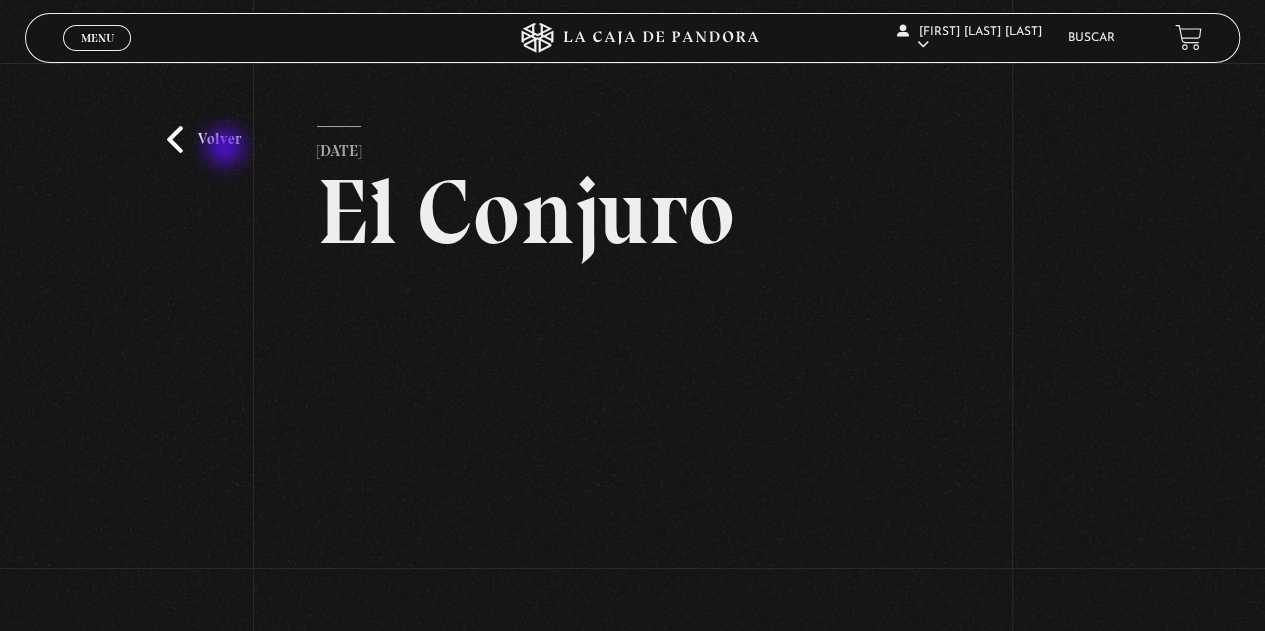 click on "Volver" at bounding box center (204, 139) 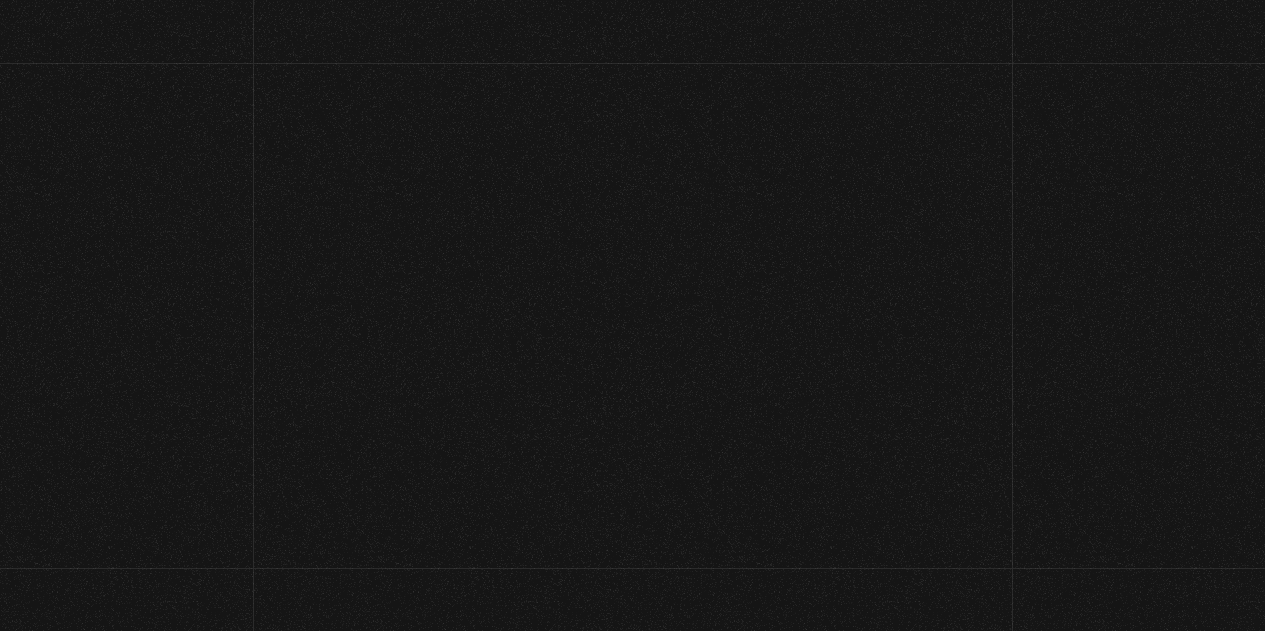 scroll, scrollTop: 209, scrollLeft: 0, axis: vertical 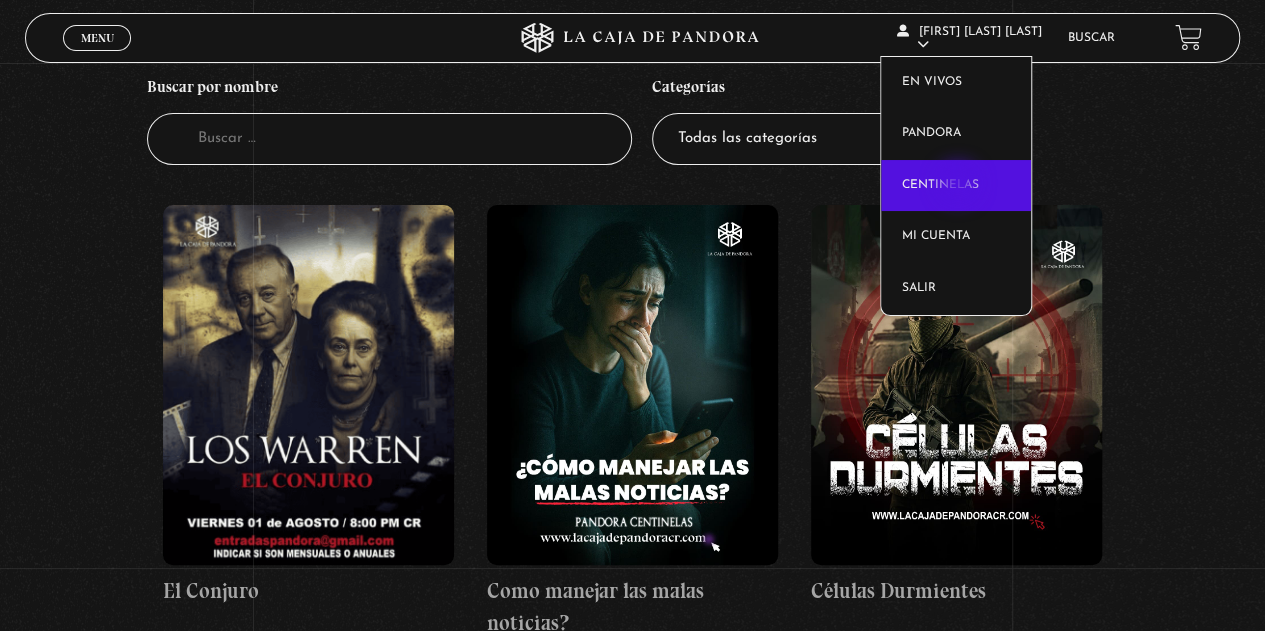 click on "Centinelas" at bounding box center [956, 186] 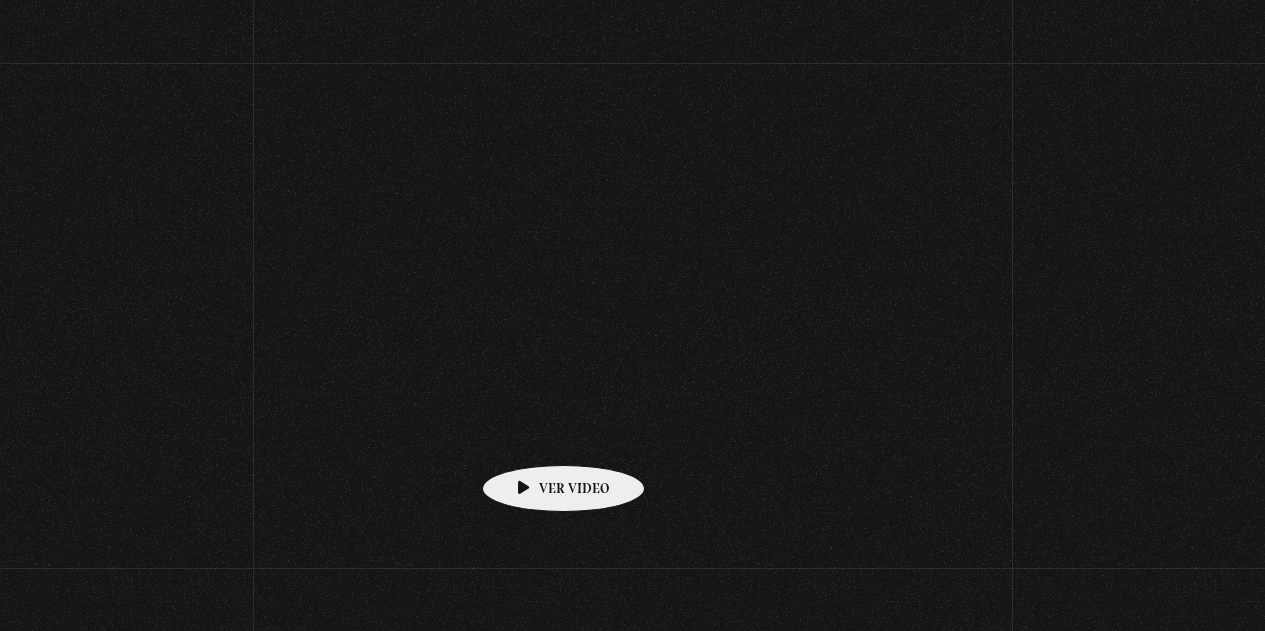 scroll, scrollTop: 0, scrollLeft: 0, axis: both 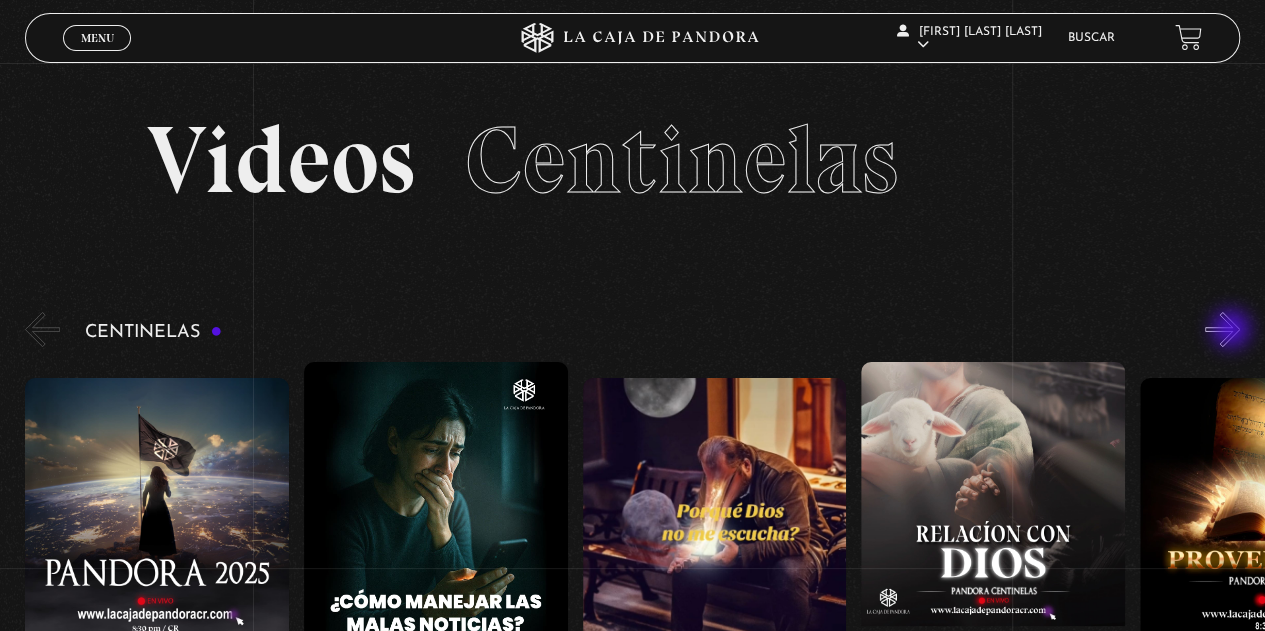click on "»" at bounding box center [1222, 329] 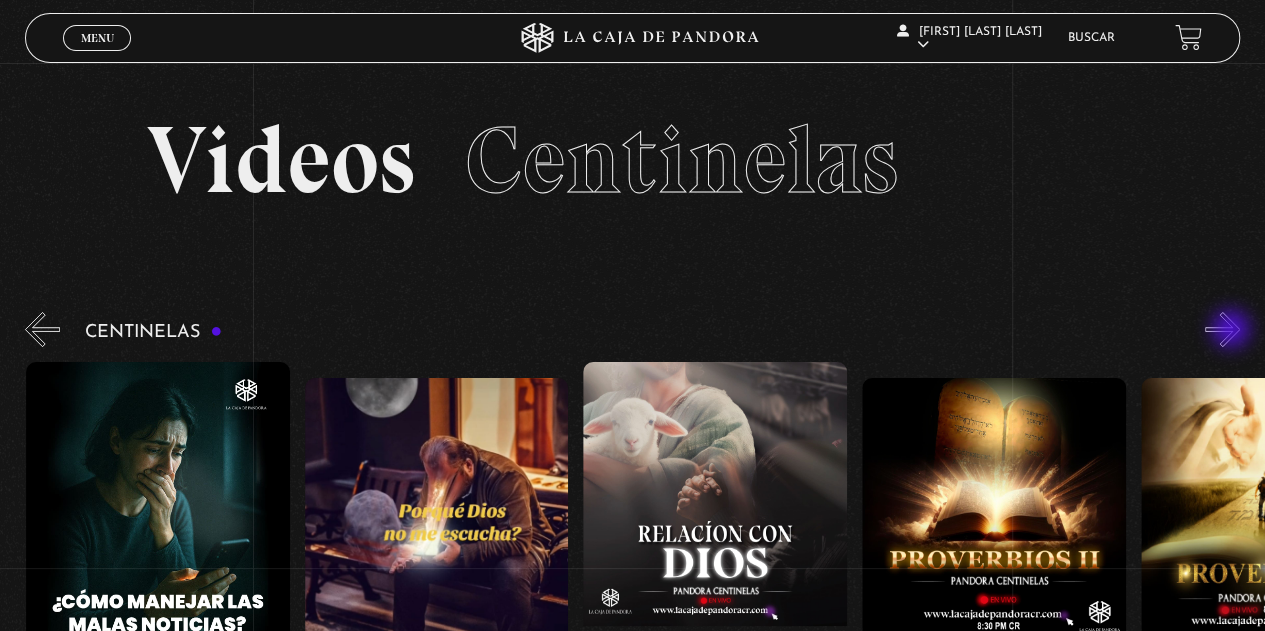 click on "»" at bounding box center [1222, 329] 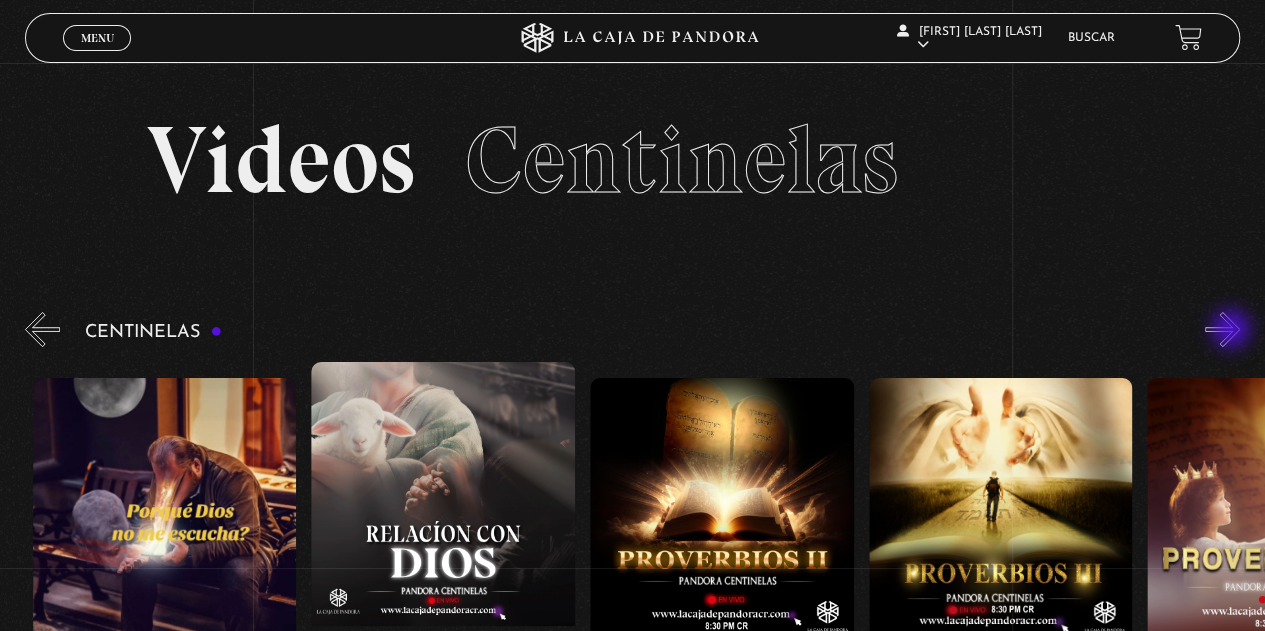 click on "»" at bounding box center (1222, 329) 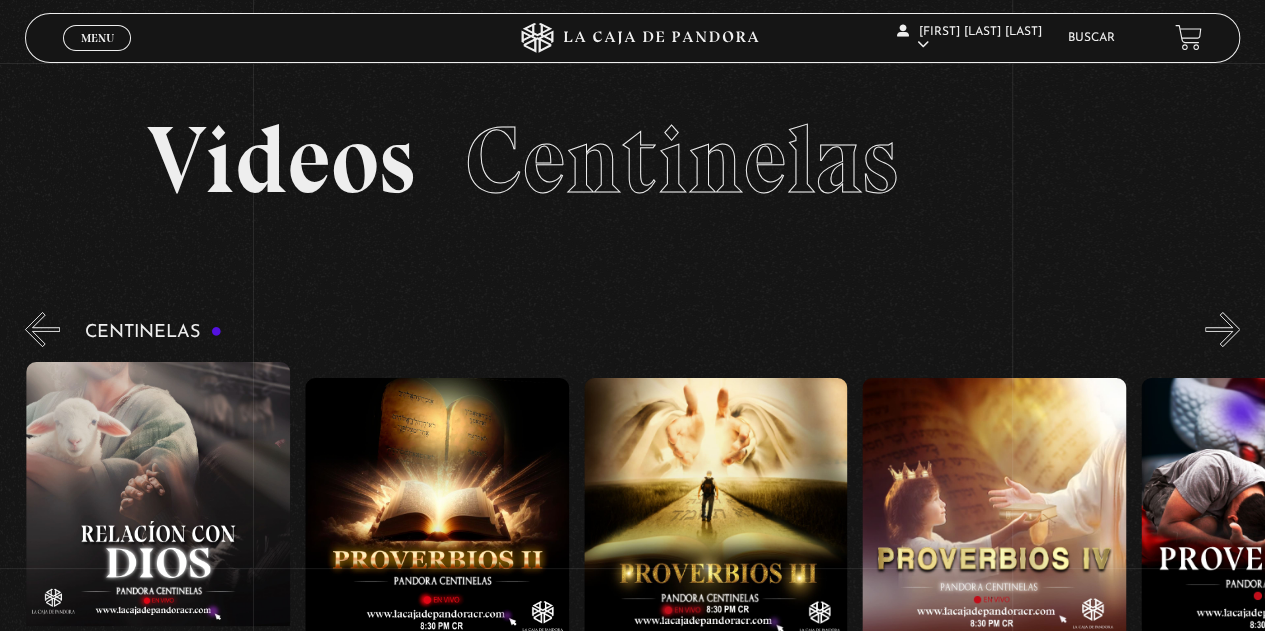 scroll, scrollTop: 0, scrollLeft: 836, axis: horizontal 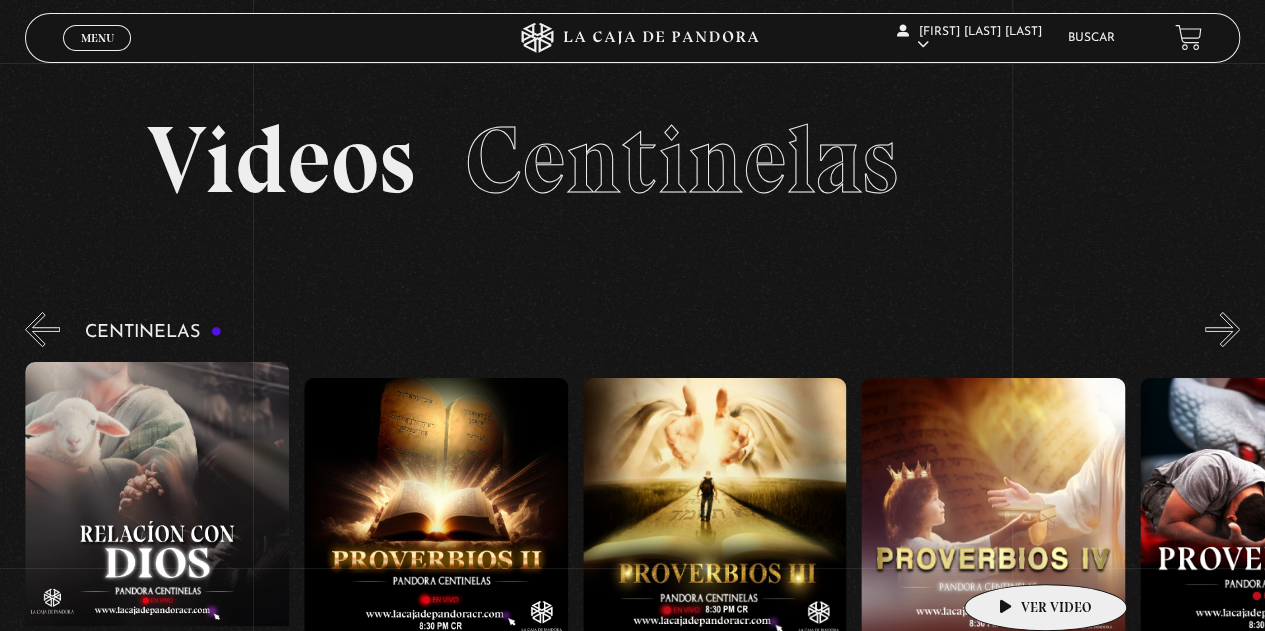 click at bounding box center (993, 558) 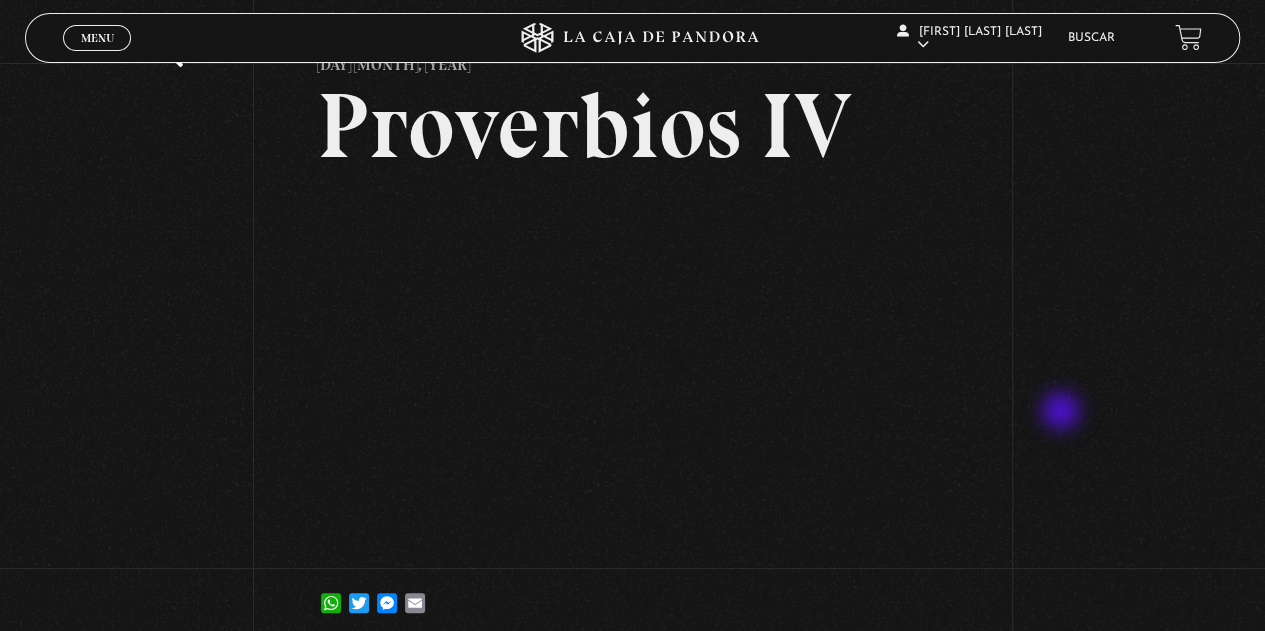 scroll, scrollTop: 100, scrollLeft: 0, axis: vertical 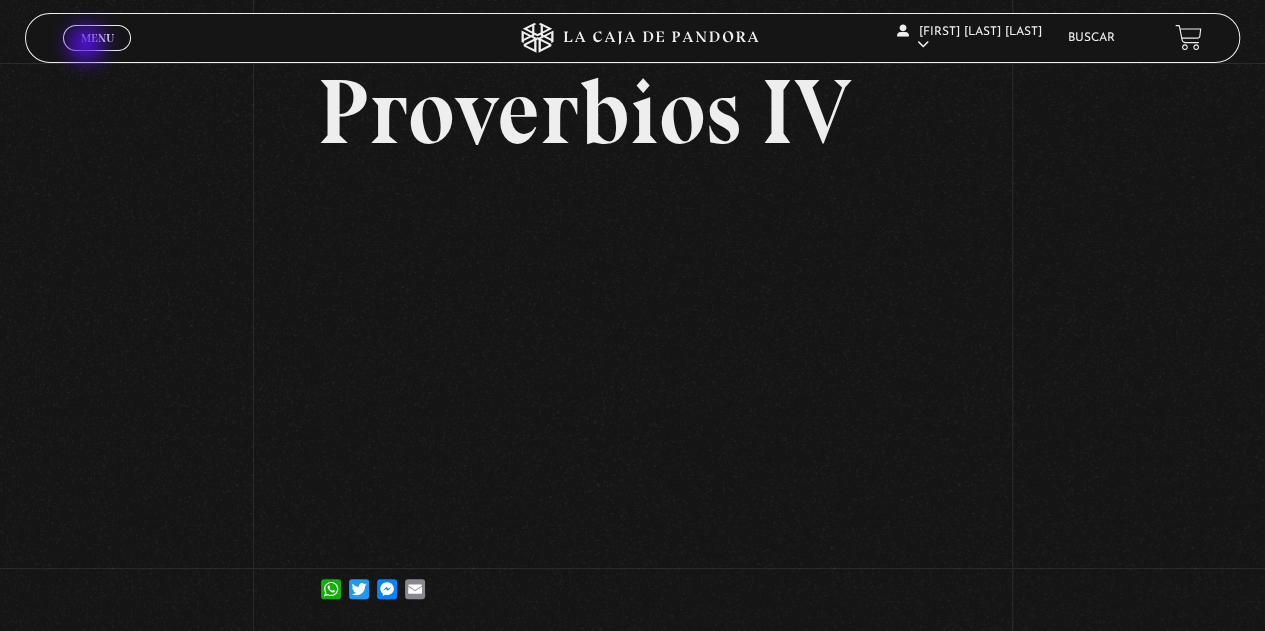click on "Menu Cerrar" at bounding box center (97, 38) 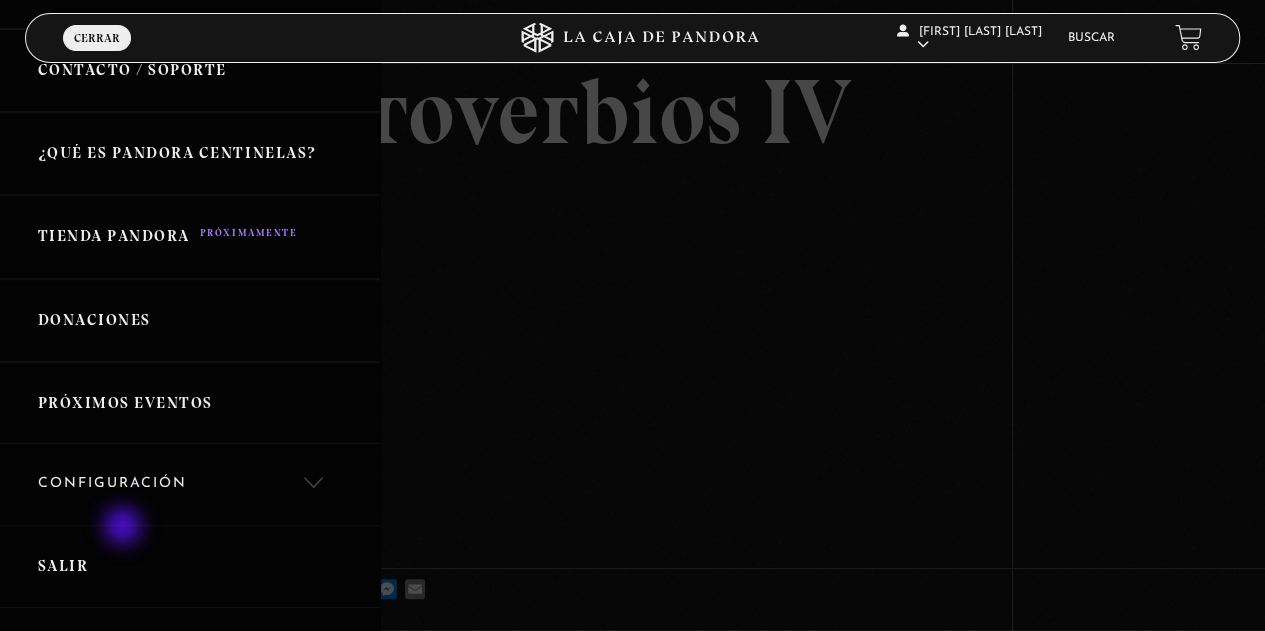 scroll, scrollTop: 456, scrollLeft: 0, axis: vertical 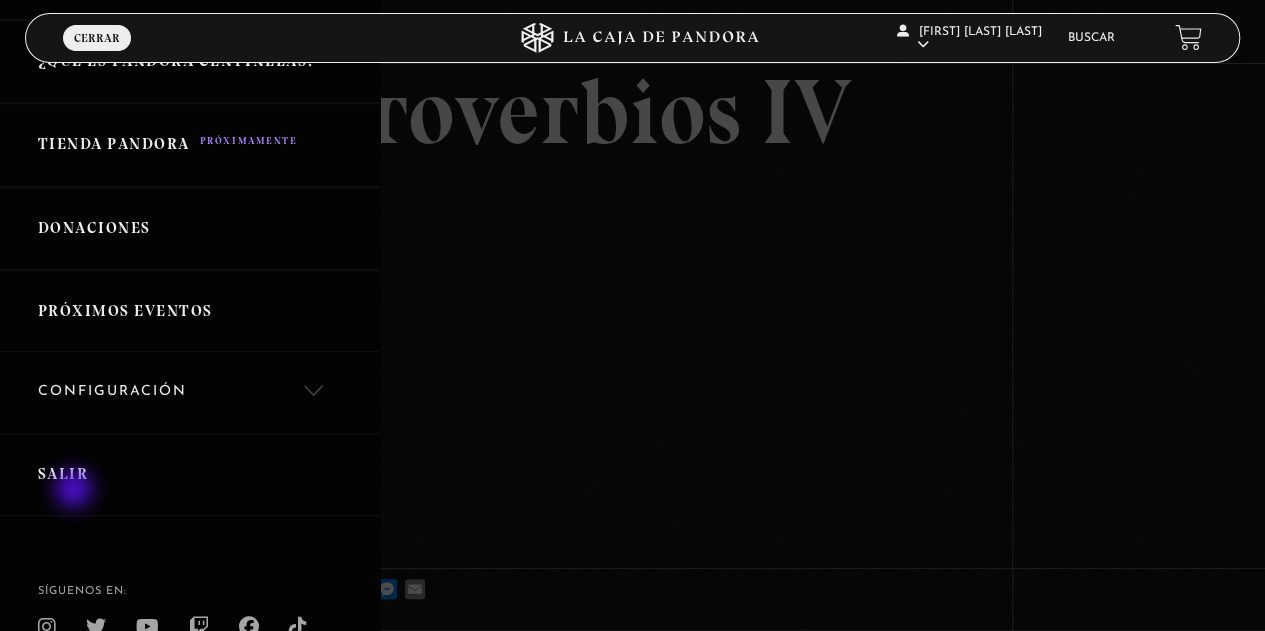 click on "Salir" at bounding box center (190, 474) 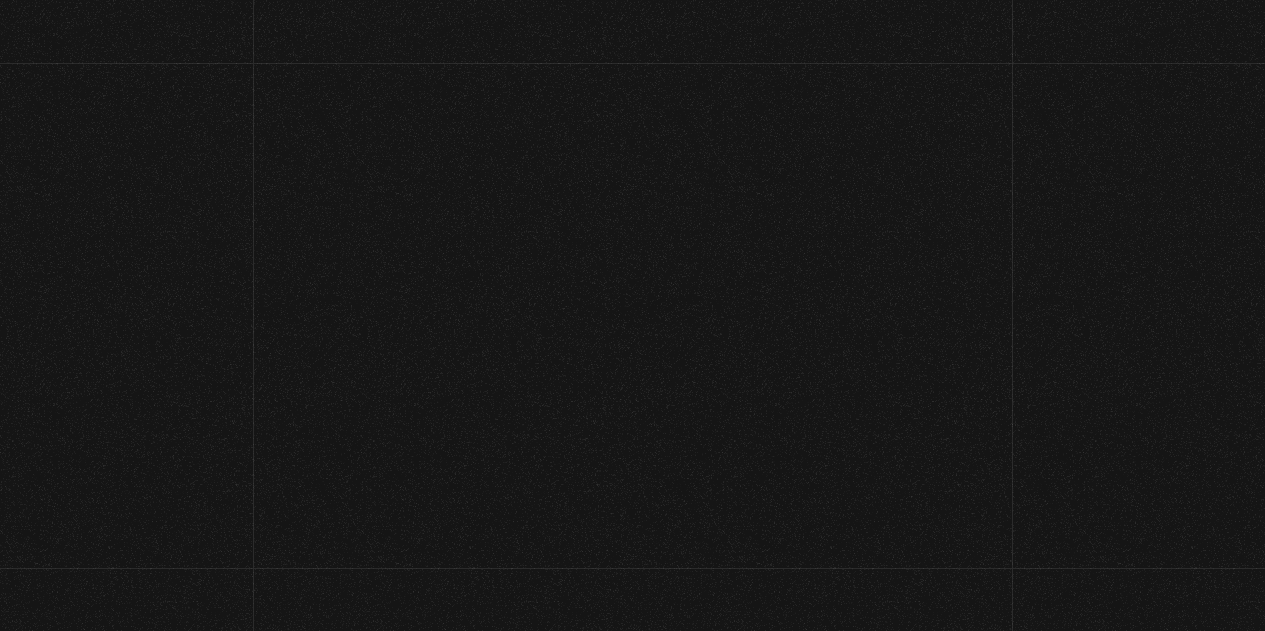 scroll, scrollTop: 0, scrollLeft: 0, axis: both 